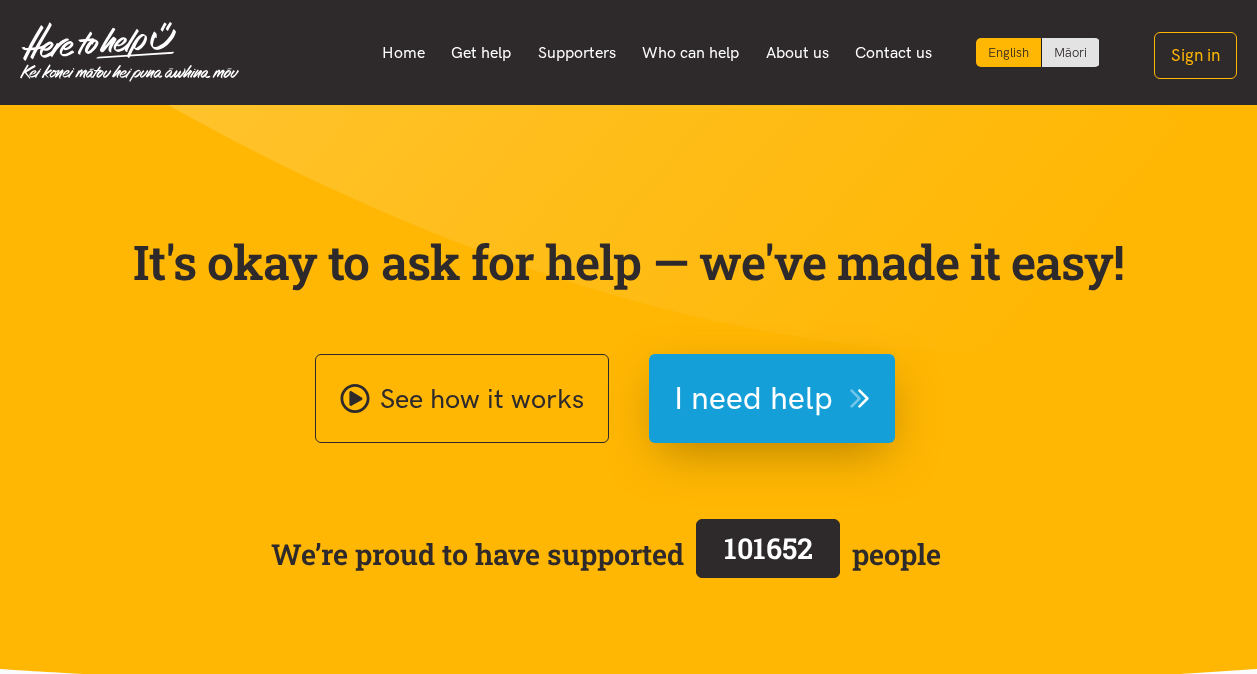 scroll, scrollTop: 0, scrollLeft: 0, axis: both 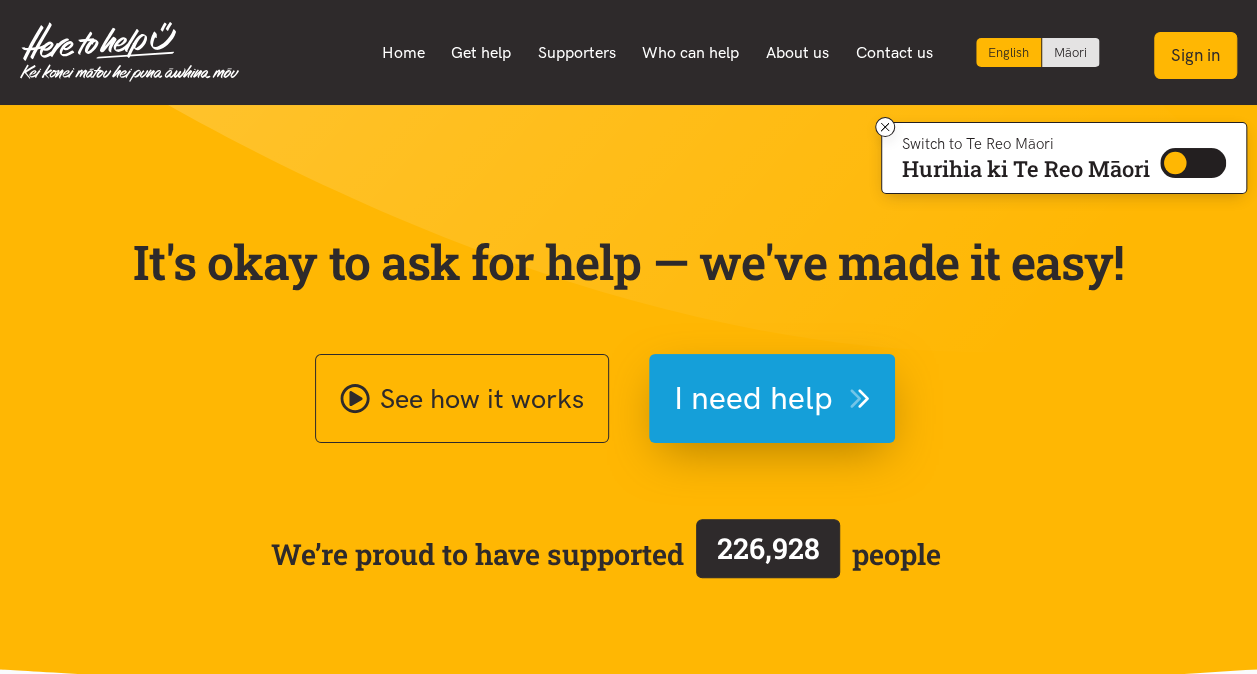 click on "Sign in" at bounding box center [1195, 55] 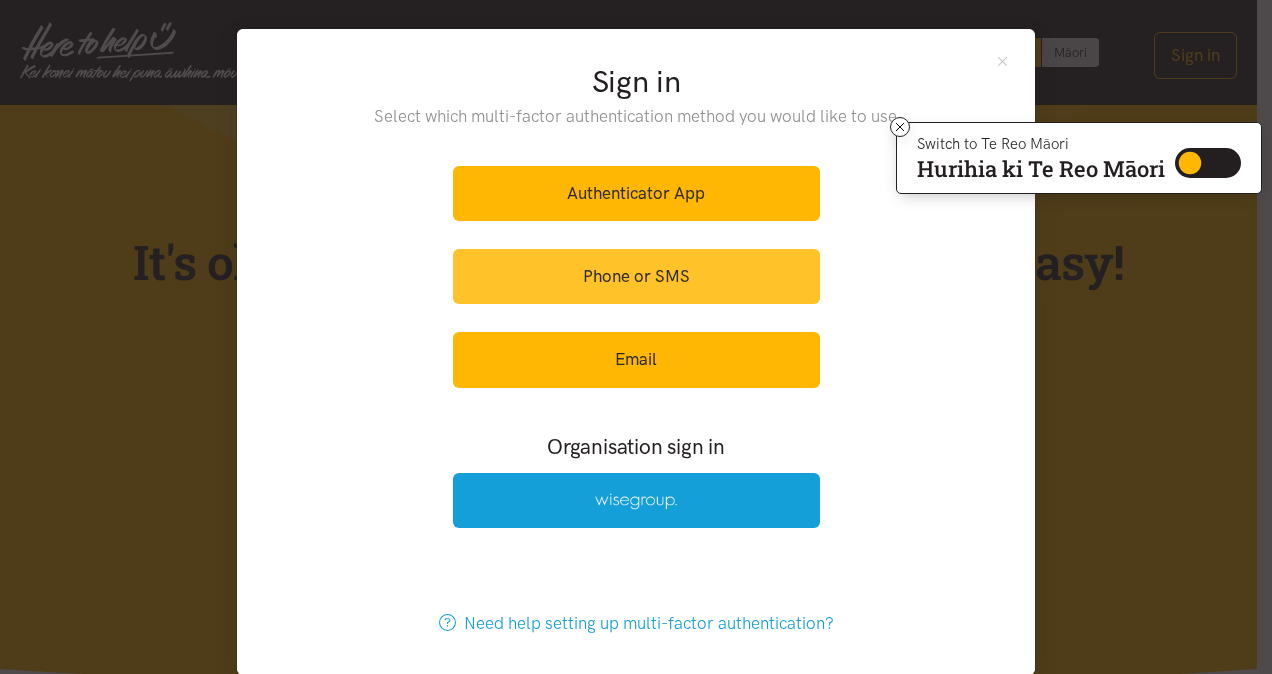 click on "Phone or SMS" at bounding box center [636, 276] 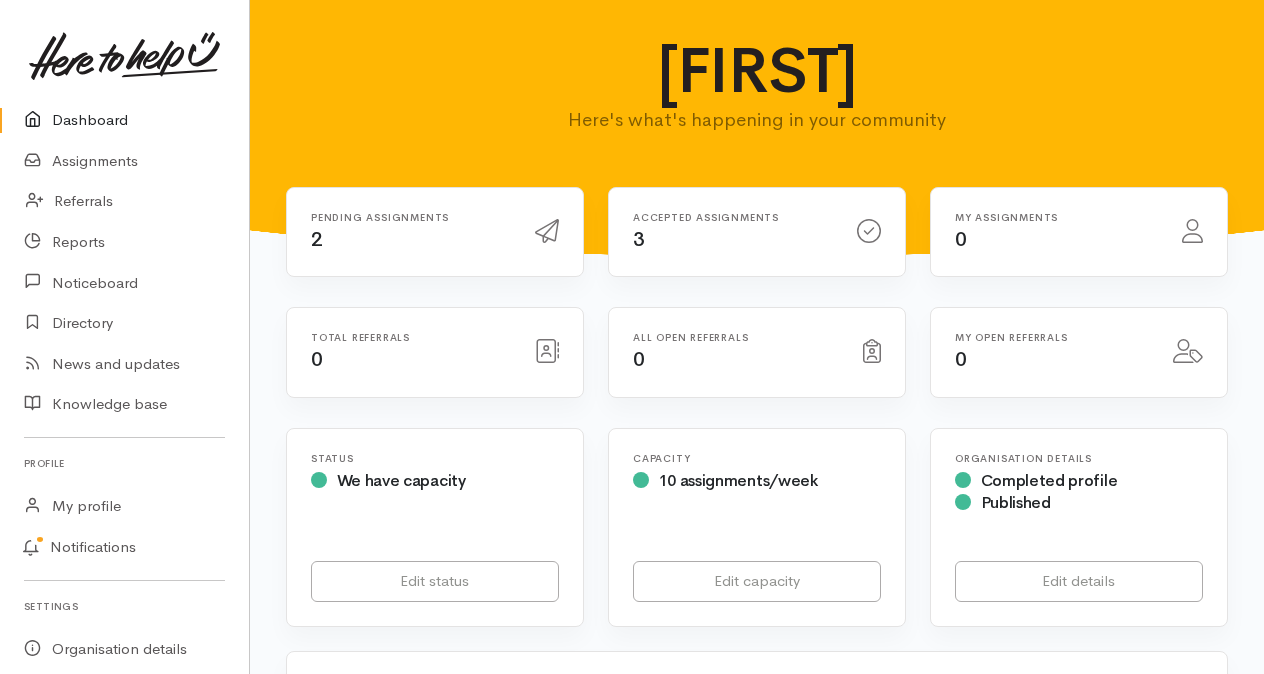 scroll, scrollTop: 0, scrollLeft: 0, axis: both 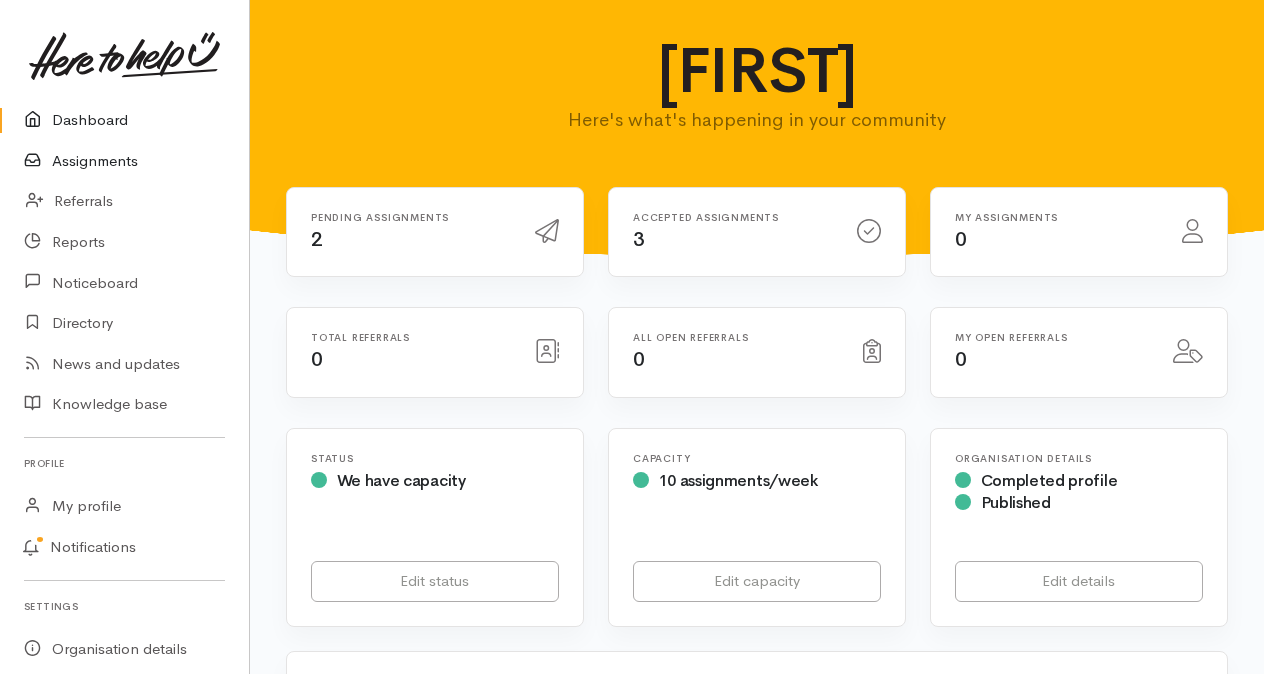 click on "Assignments" at bounding box center [124, 161] 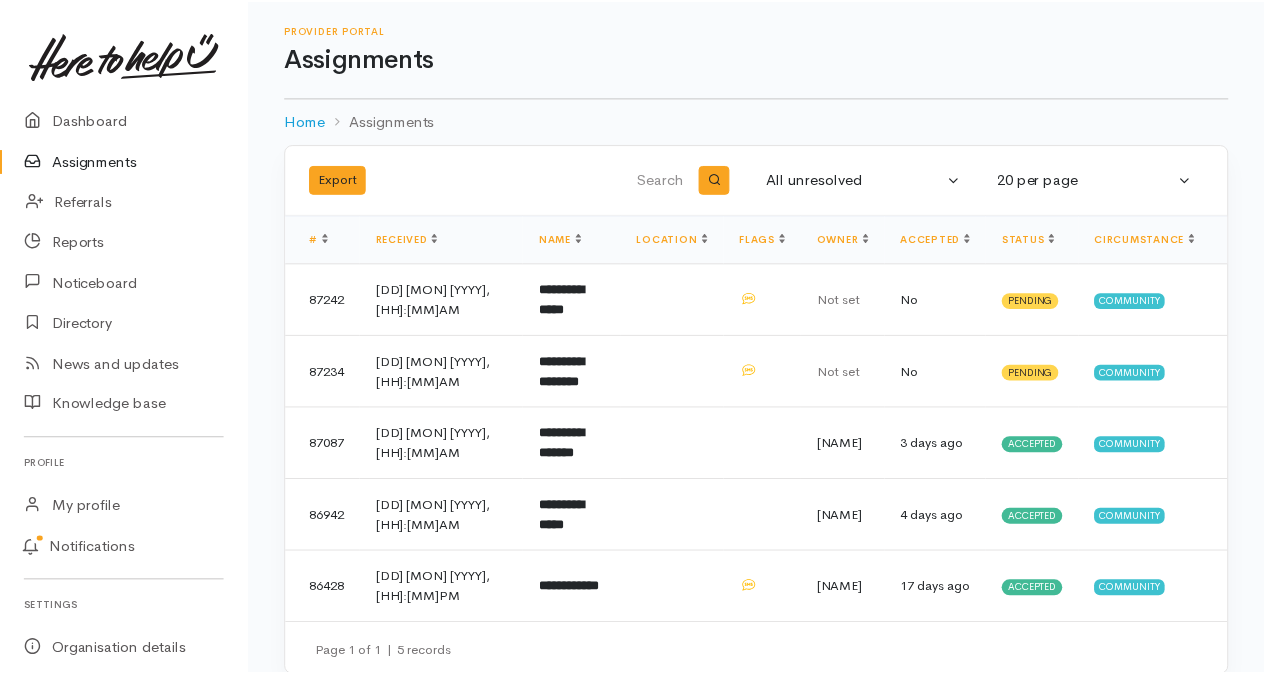 scroll, scrollTop: 0, scrollLeft: 0, axis: both 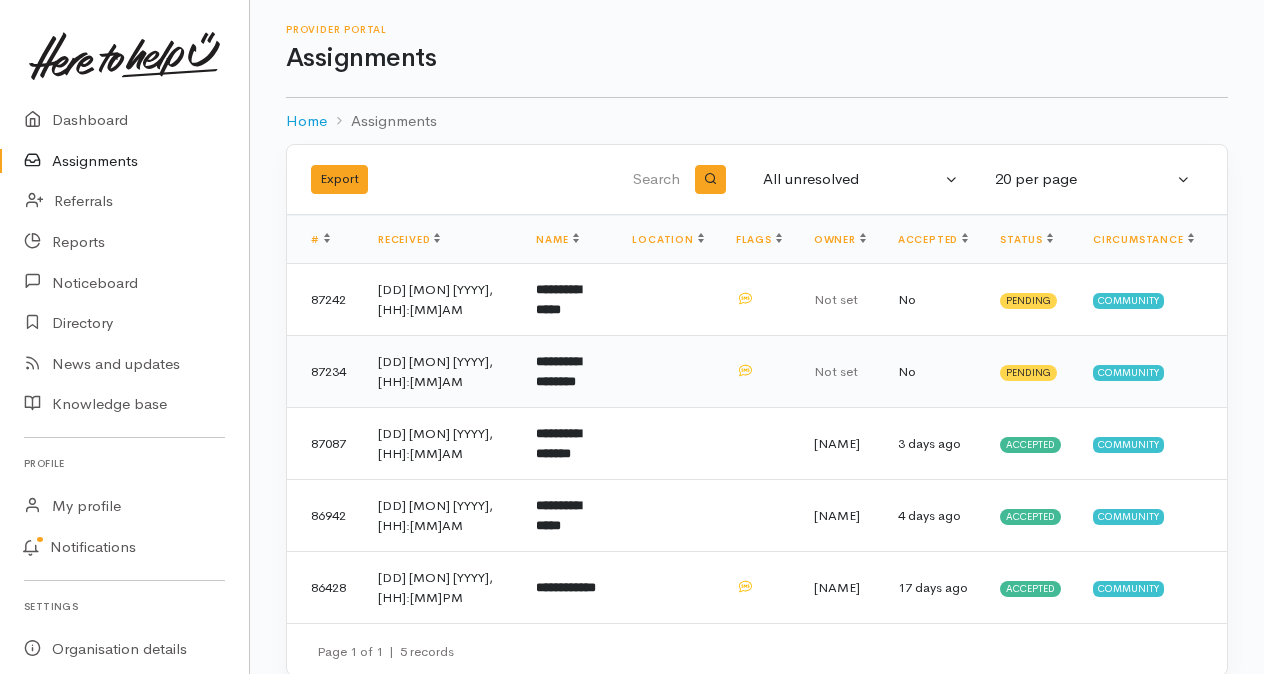 click on "4 Aug 2025, 10:27AM" at bounding box center (441, 372) 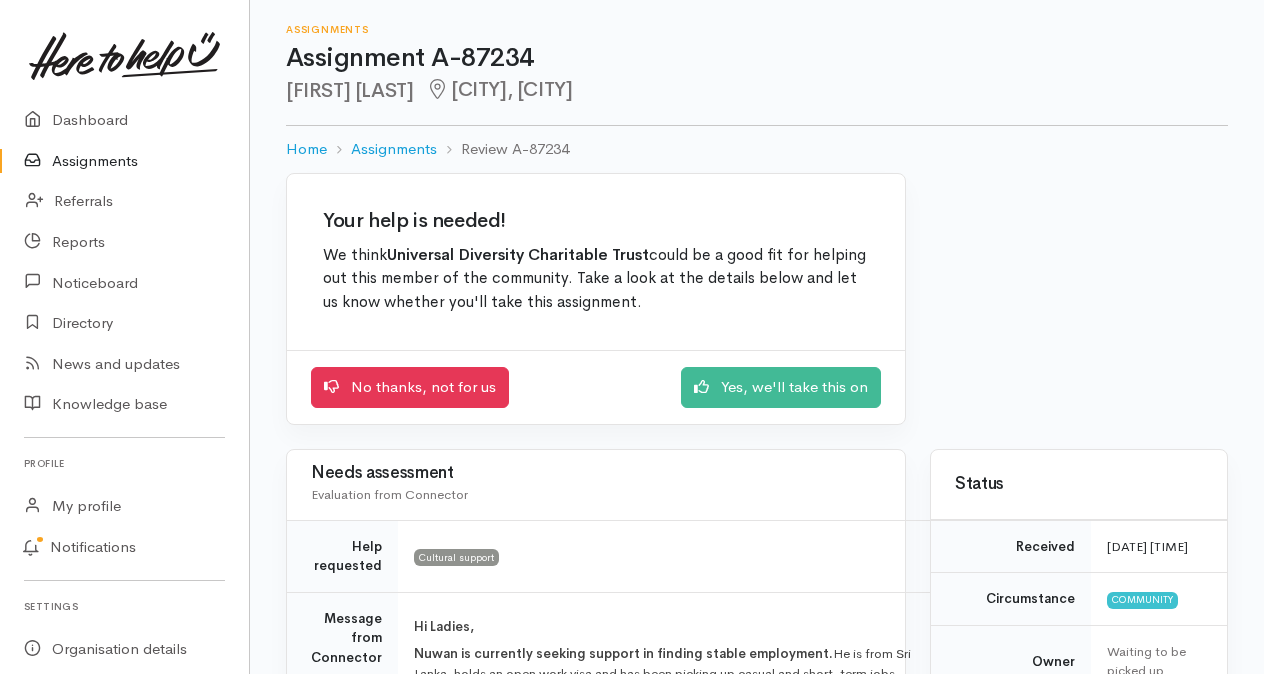 scroll, scrollTop: 0, scrollLeft: 0, axis: both 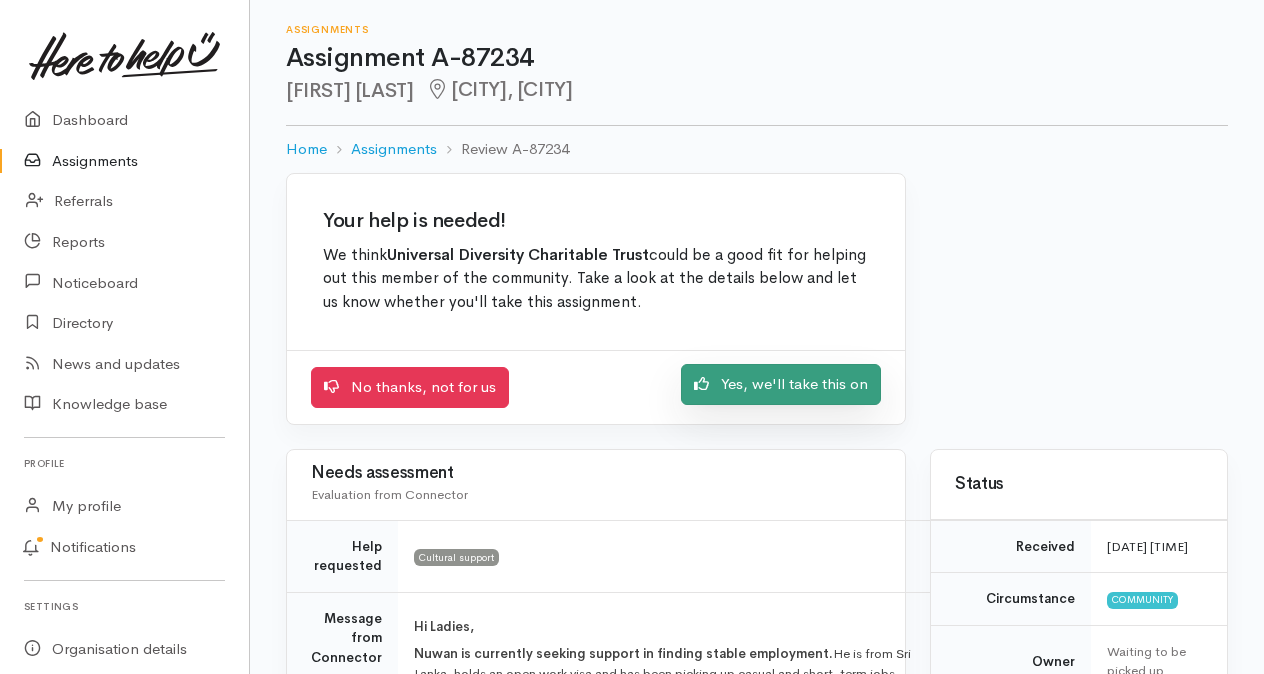 click on "Yes, we'll take this on" at bounding box center [781, 384] 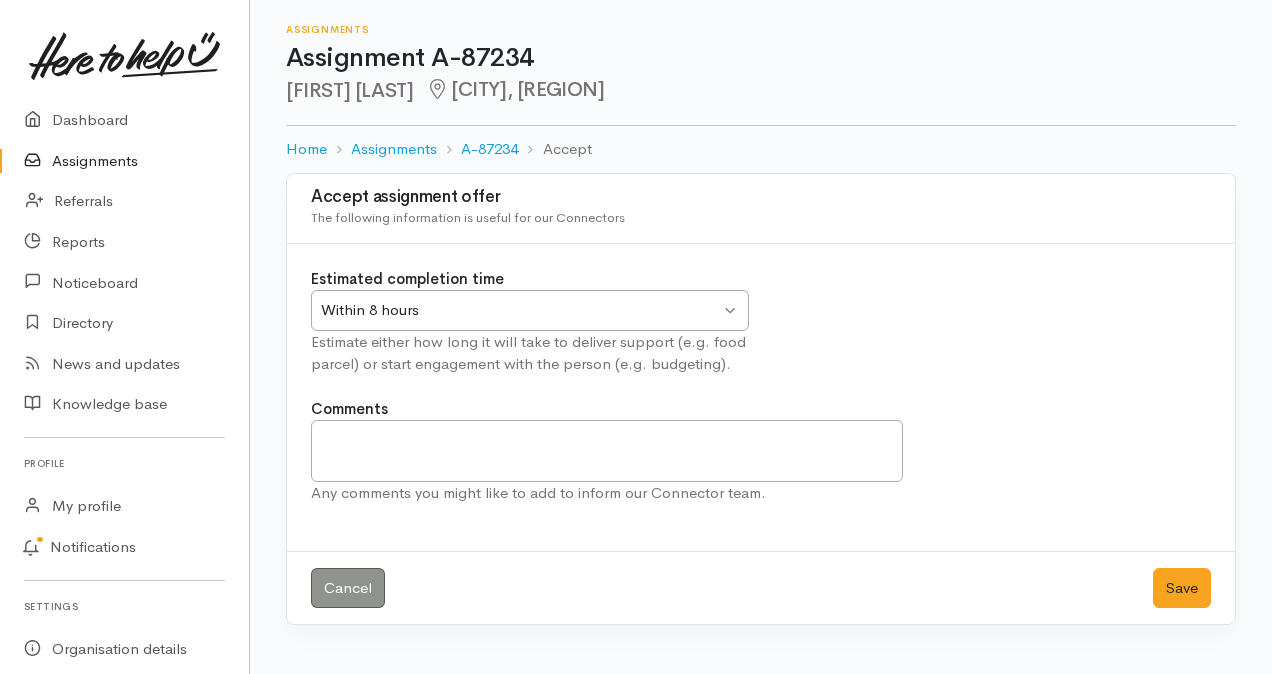 scroll, scrollTop: 0, scrollLeft: 0, axis: both 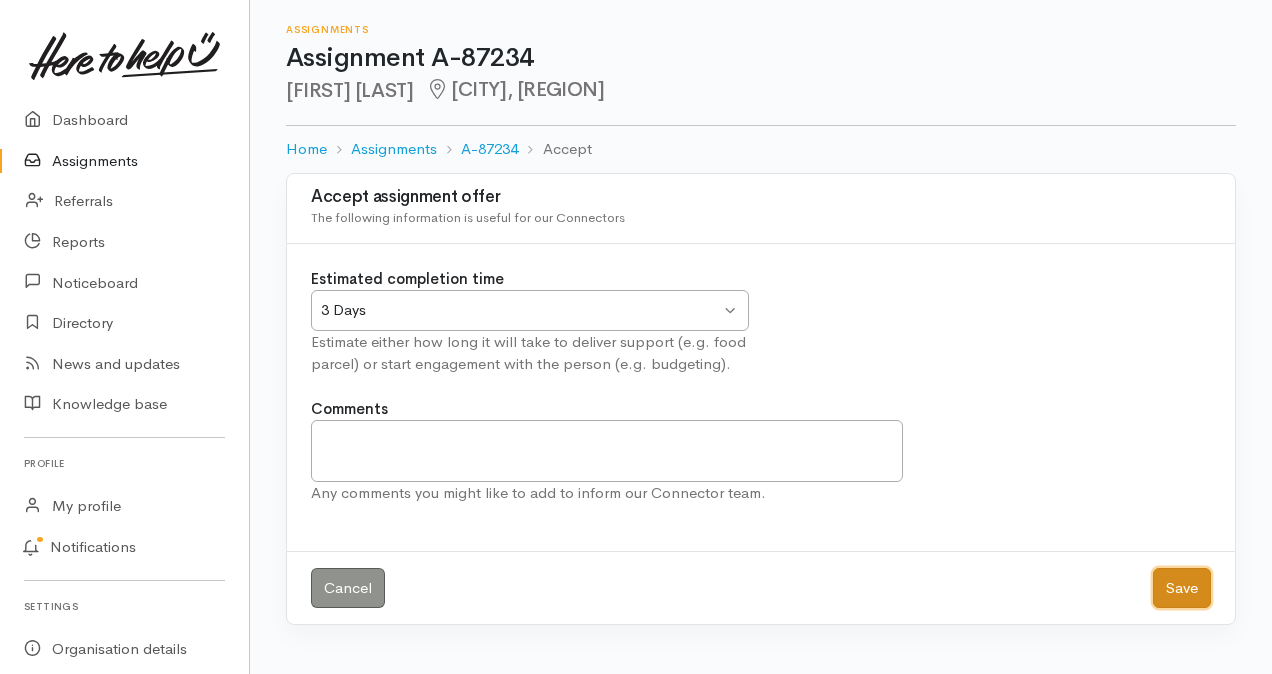 click on "Save" at bounding box center (1182, 588) 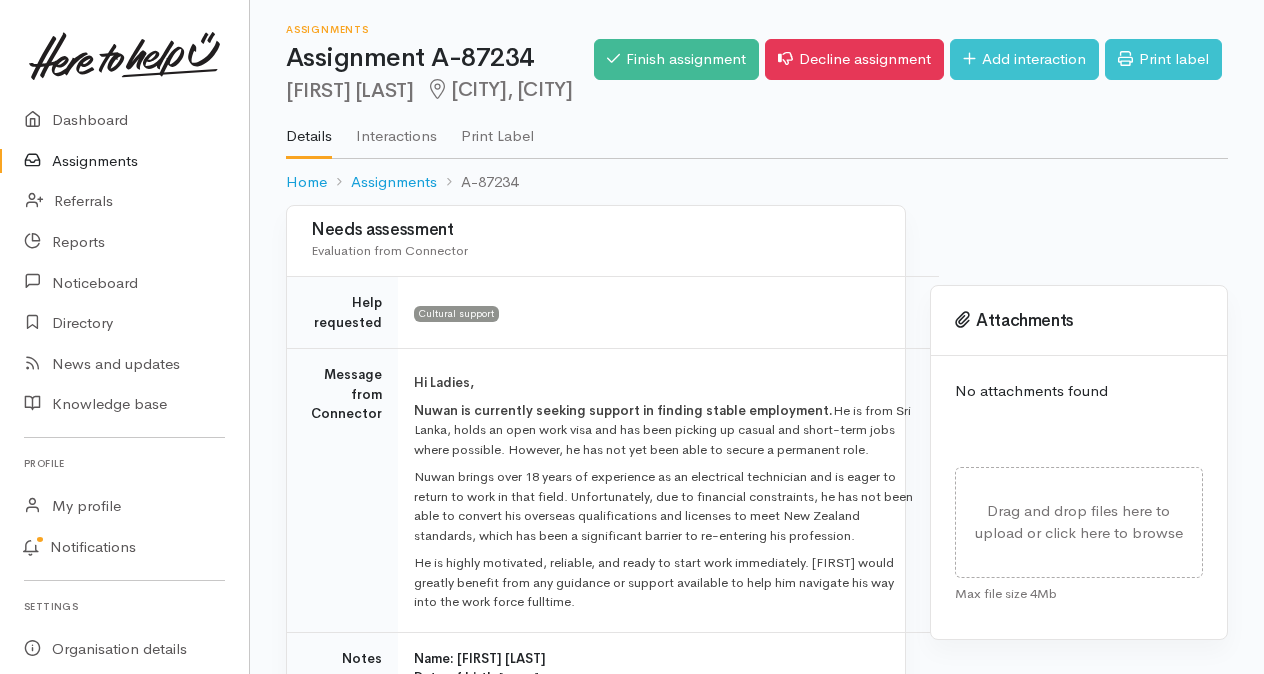 scroll, scrollTop: 0, scrollLeft: 0, axis: both 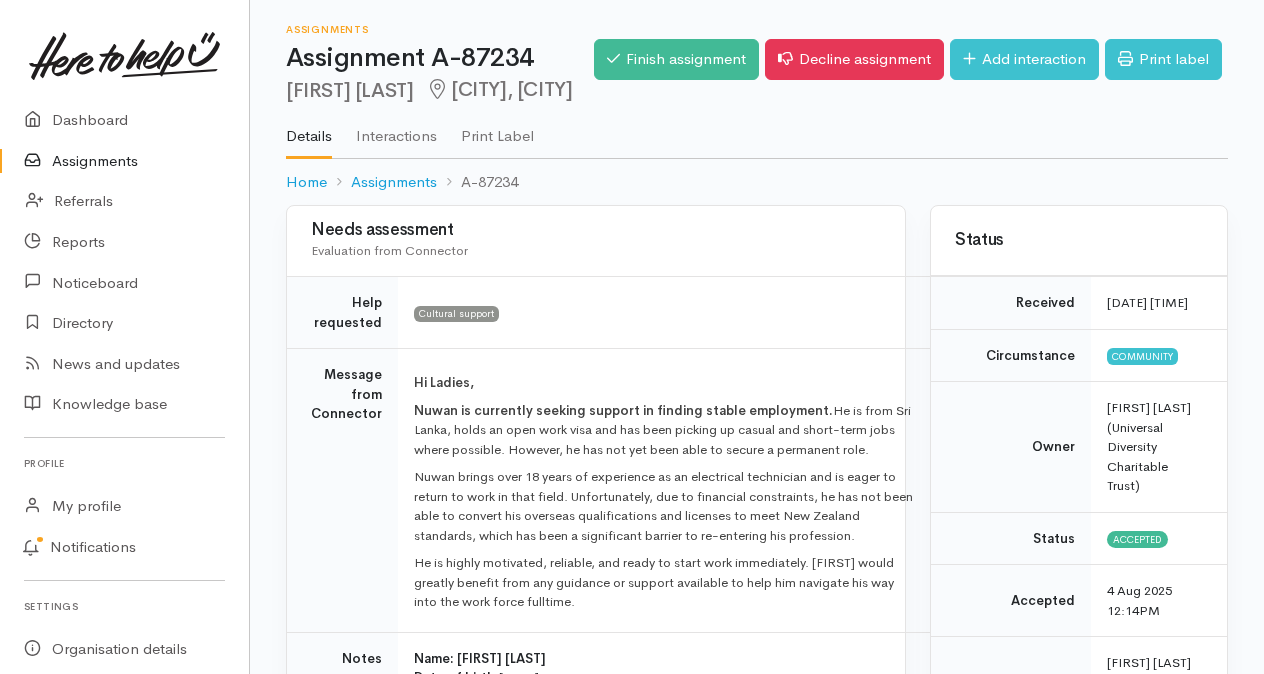 drag, startPoint x: 1261, startPoint y: 67, endPoint x: 1264, endPoint y: 119, distance: 52.086468 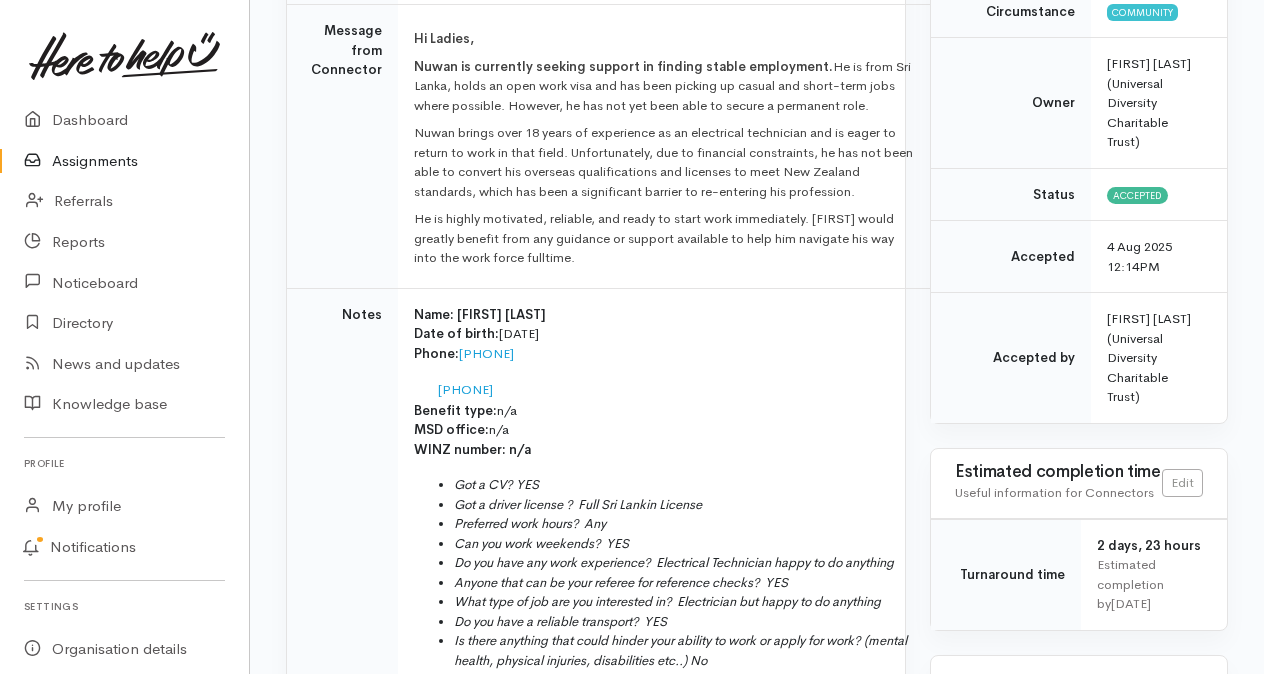 scroll, scrollTop: 349, scrollLeft: 0, axis: vertical 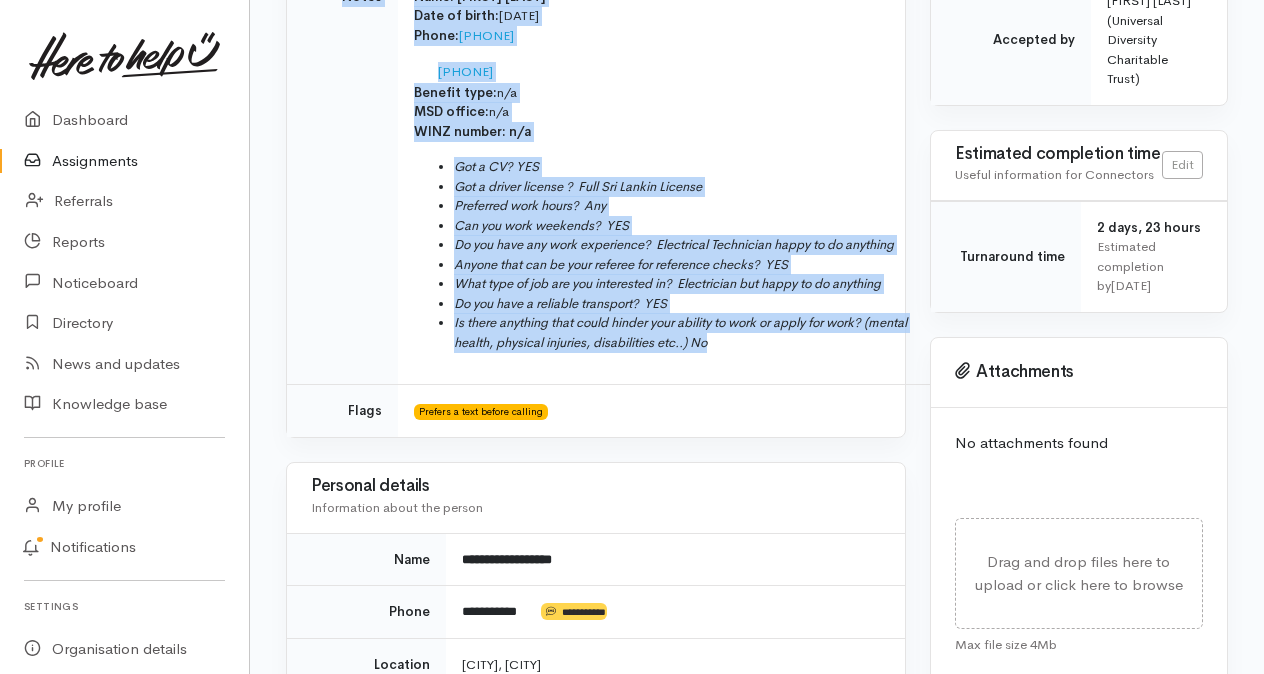drag, startPoint x: 410, startPoint y: 44, endPoint x: 780, endPoint y: 370, distance: 493.12878 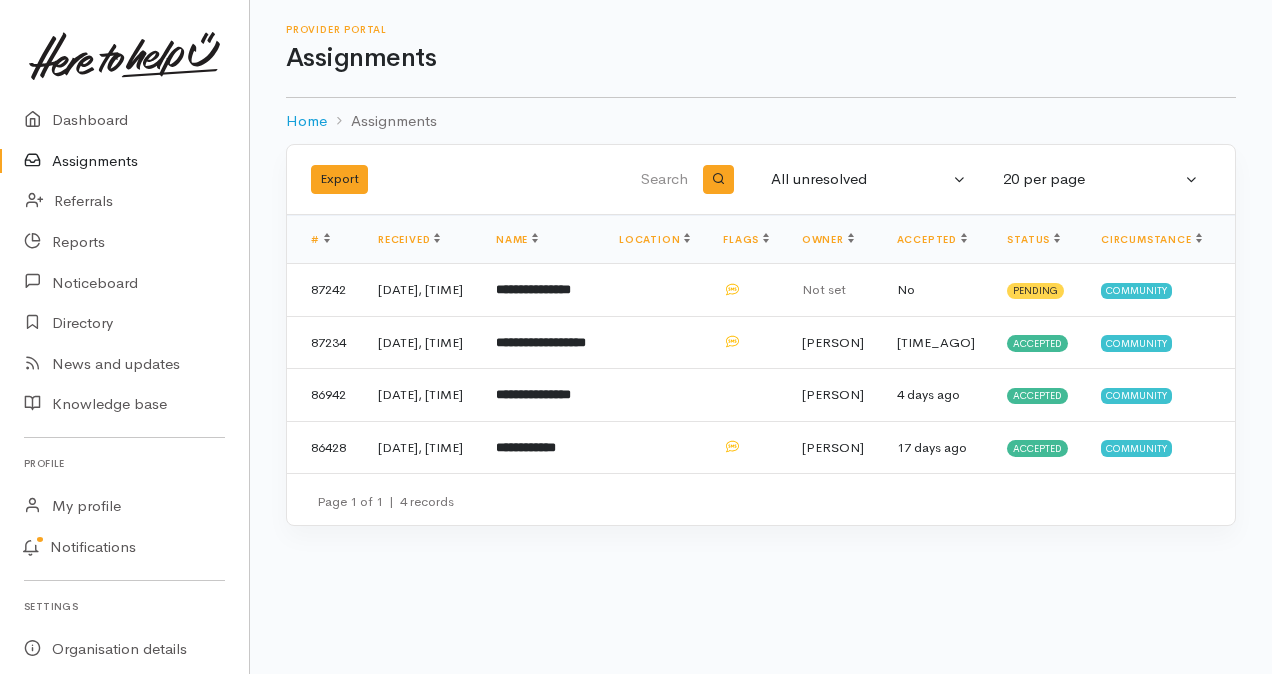 scroll, scrollTop: 0, scrollLeft: 0, axis: both 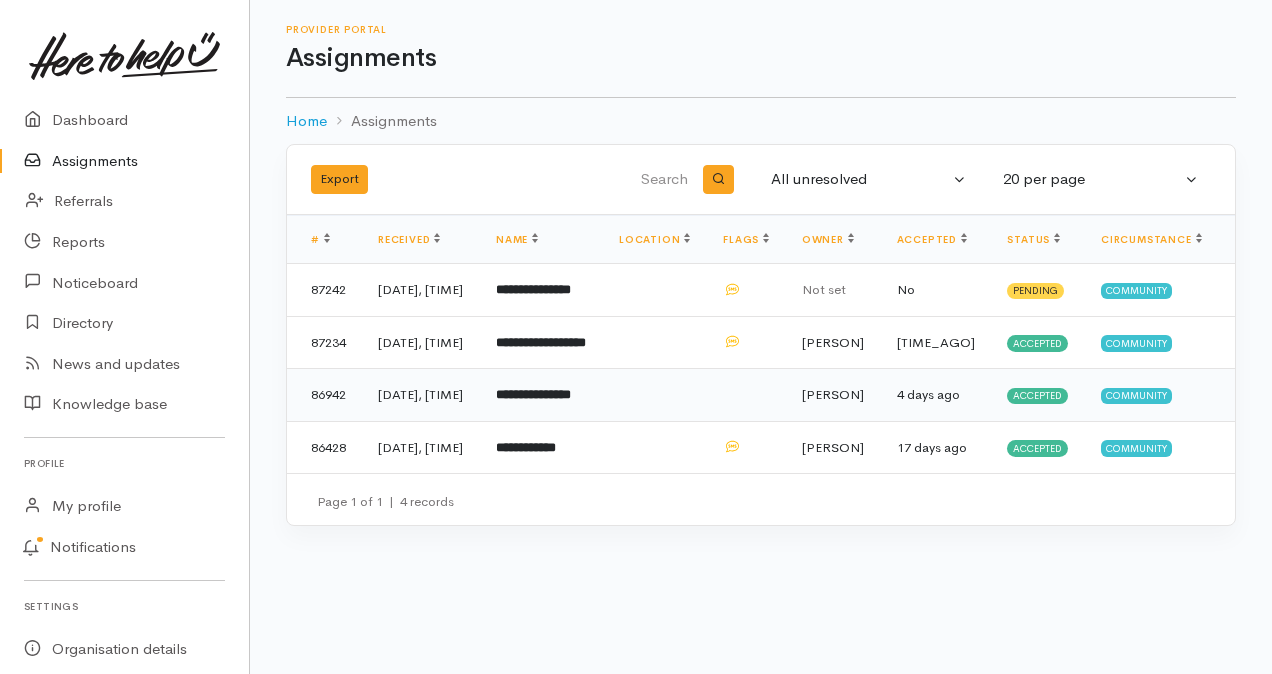click on "**********" at bounding box center [533, 394] 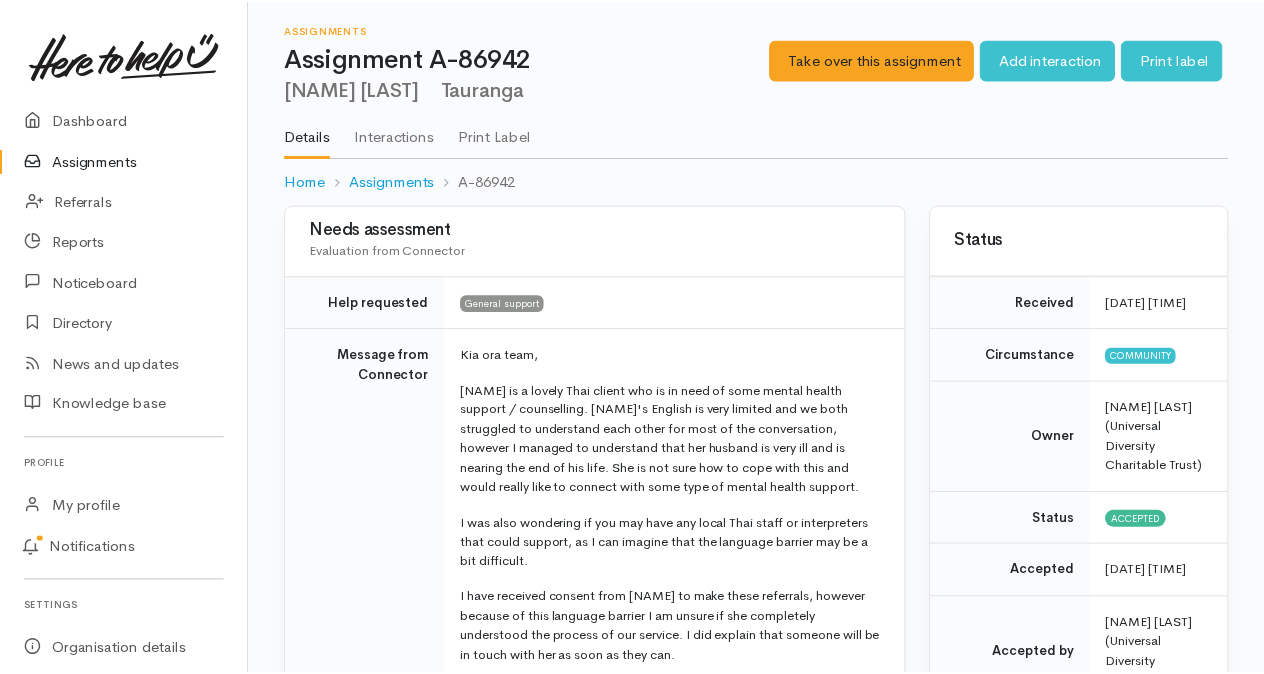 scroll, scrollTop: 0, scrollLeft: 0, axis: both 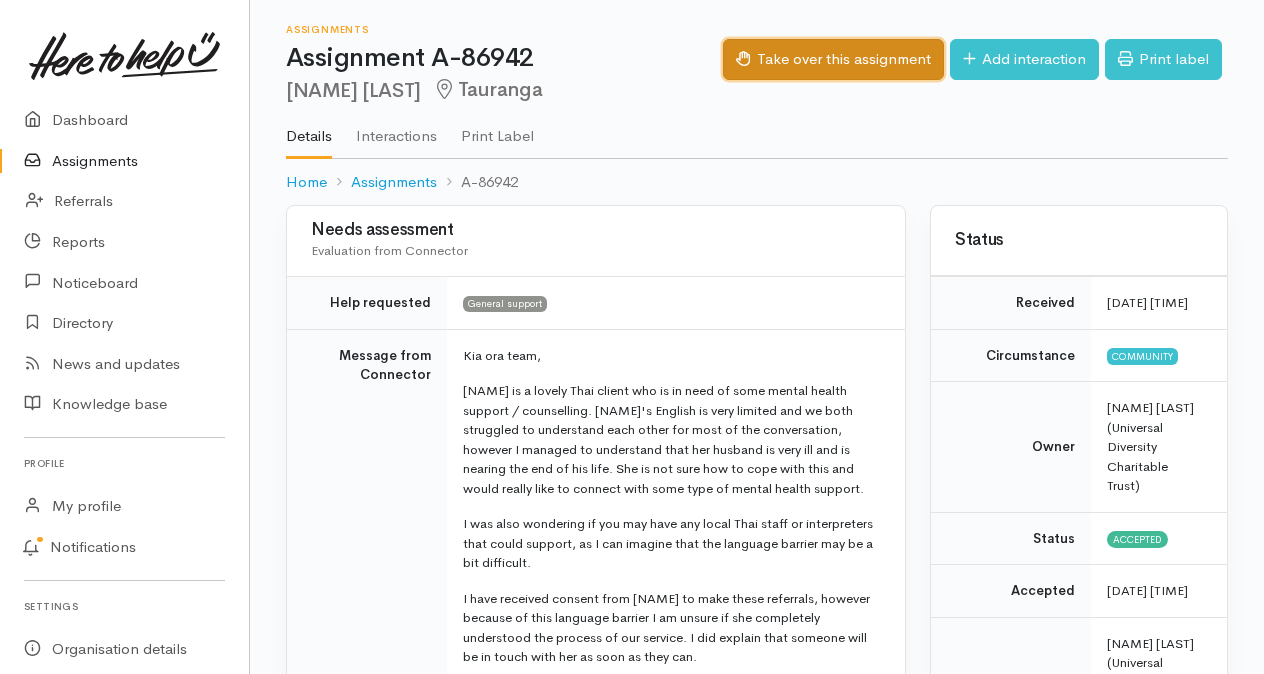 click on "Take over this assignment" at bounding box center [833, 59] 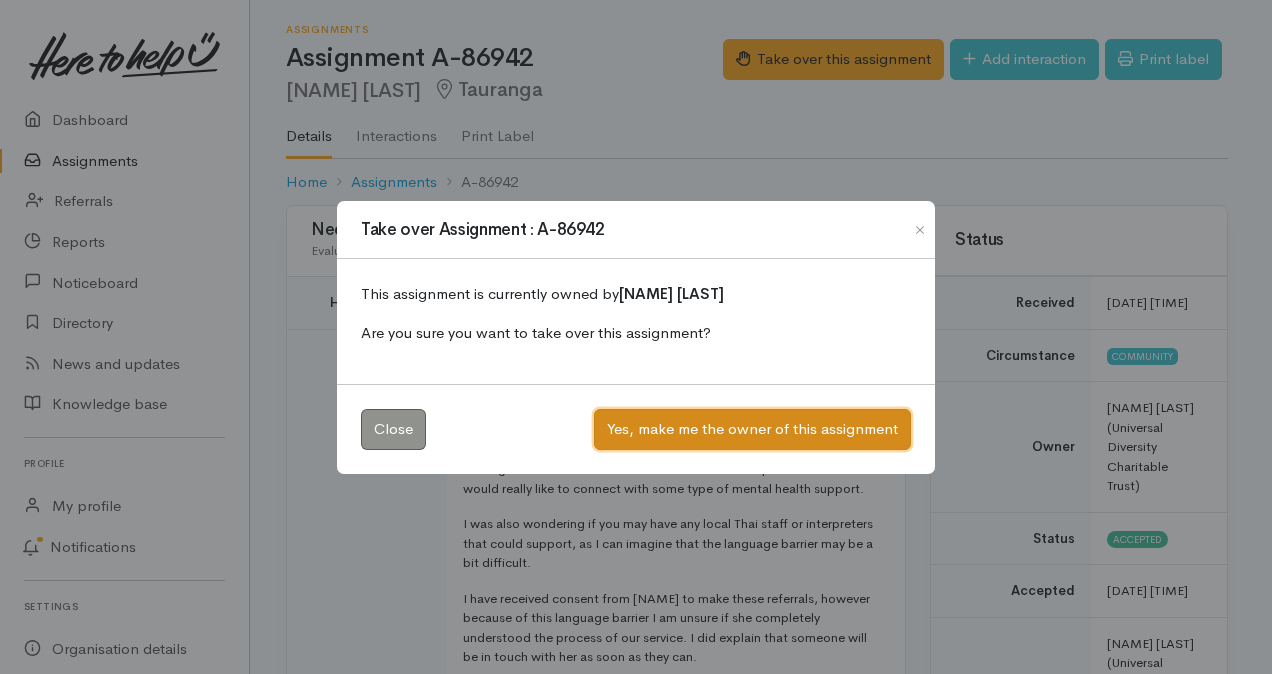click on "Yes, make me the owner of this assignment" at bounding box center [752, 429] 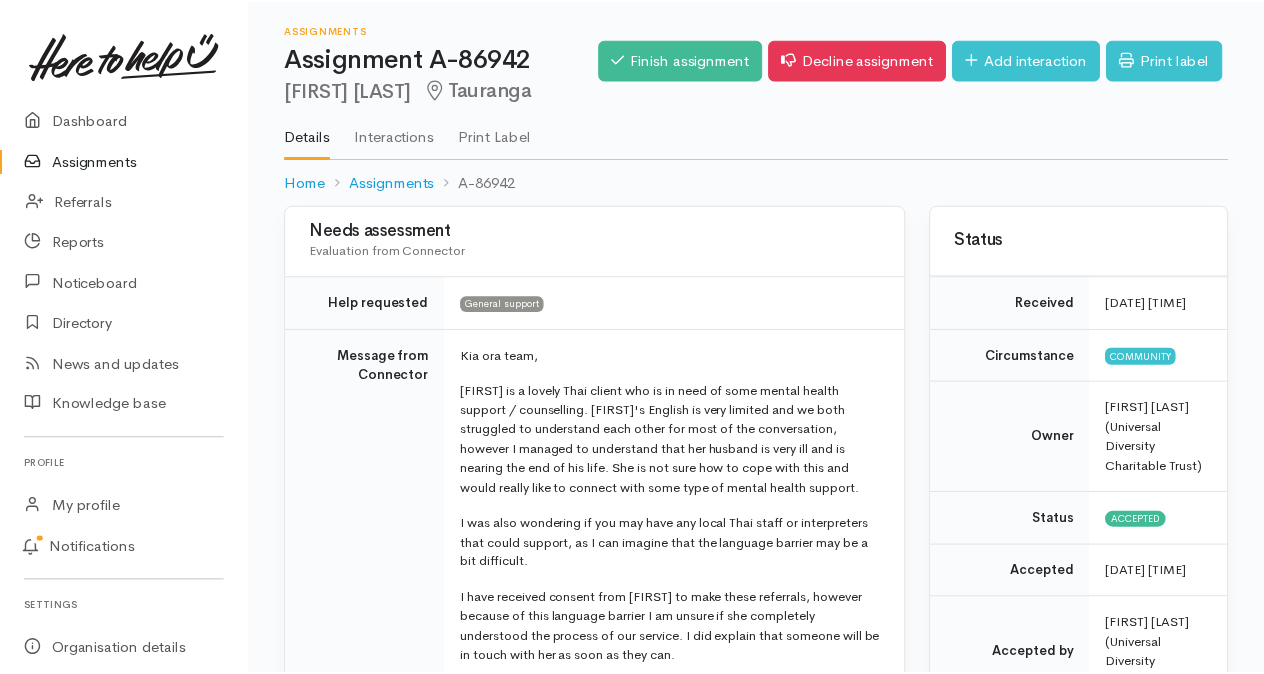 scroll, scrollTop: 0, scrollLeft: 0, axis: both 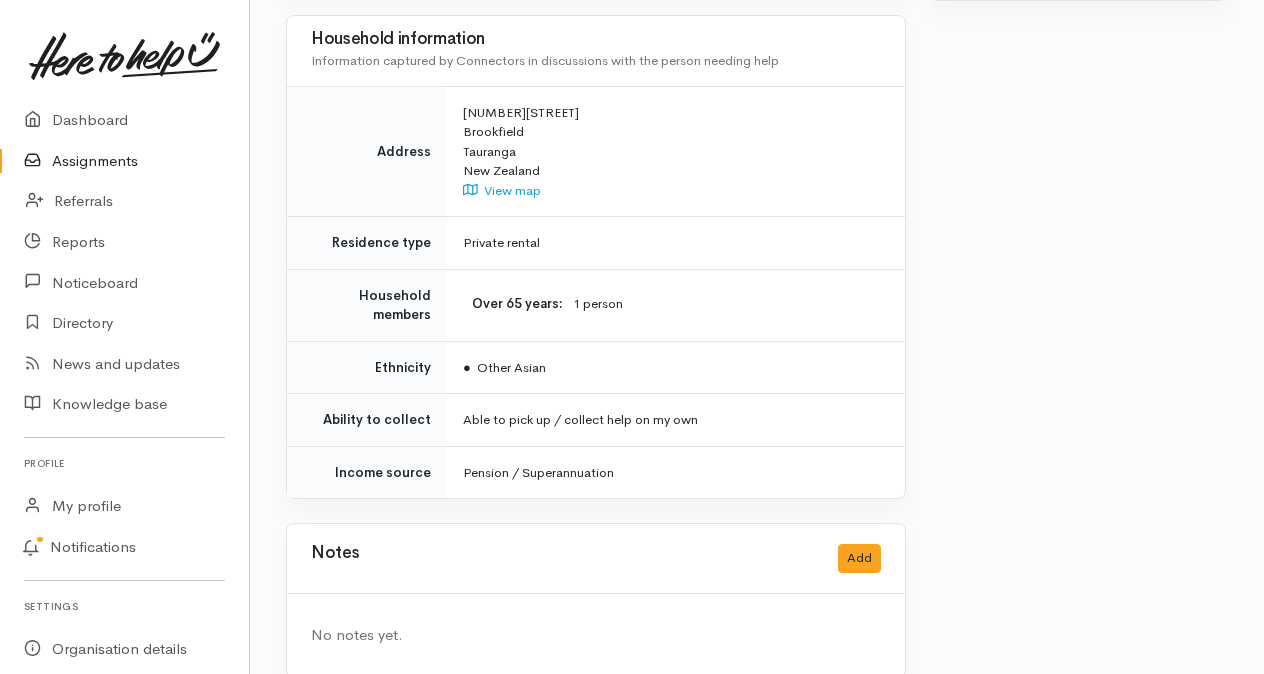 click on "Assignments" at bounding box center (124, 161) 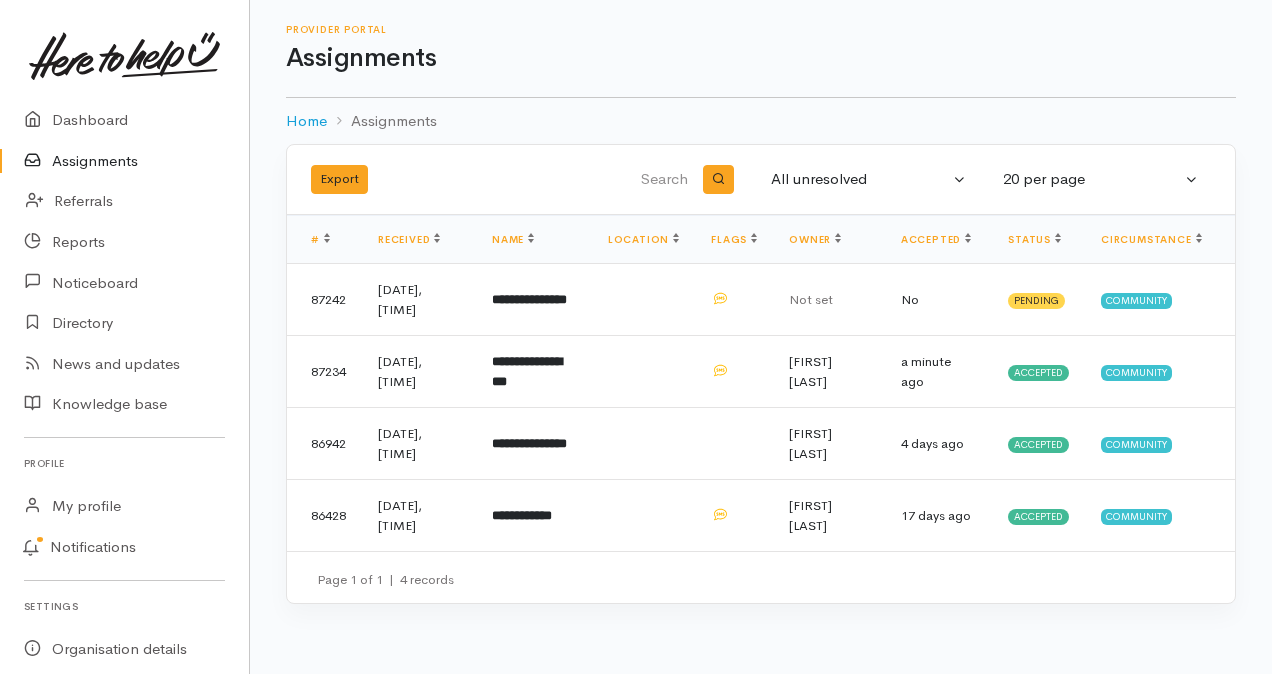 scroll, scrollTop: 0, scrollLeft: 0, axis: both 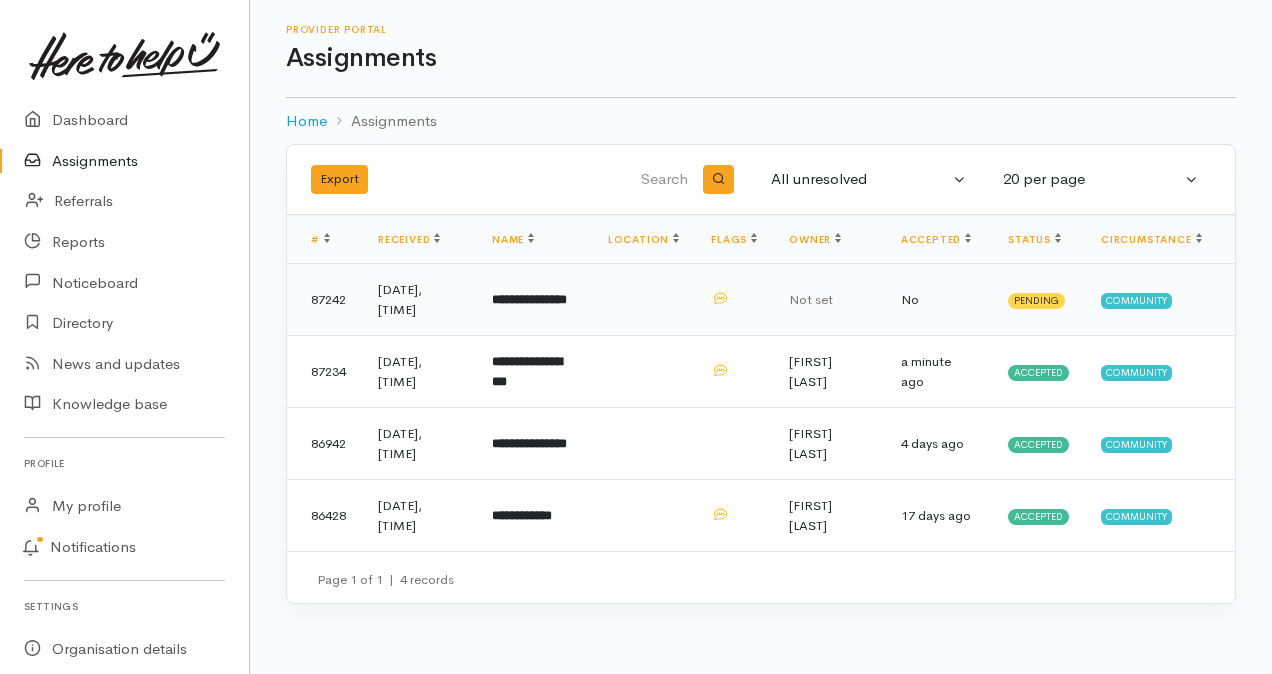 click on "[DATE], [TIME]" at bounding box center [419, 300] 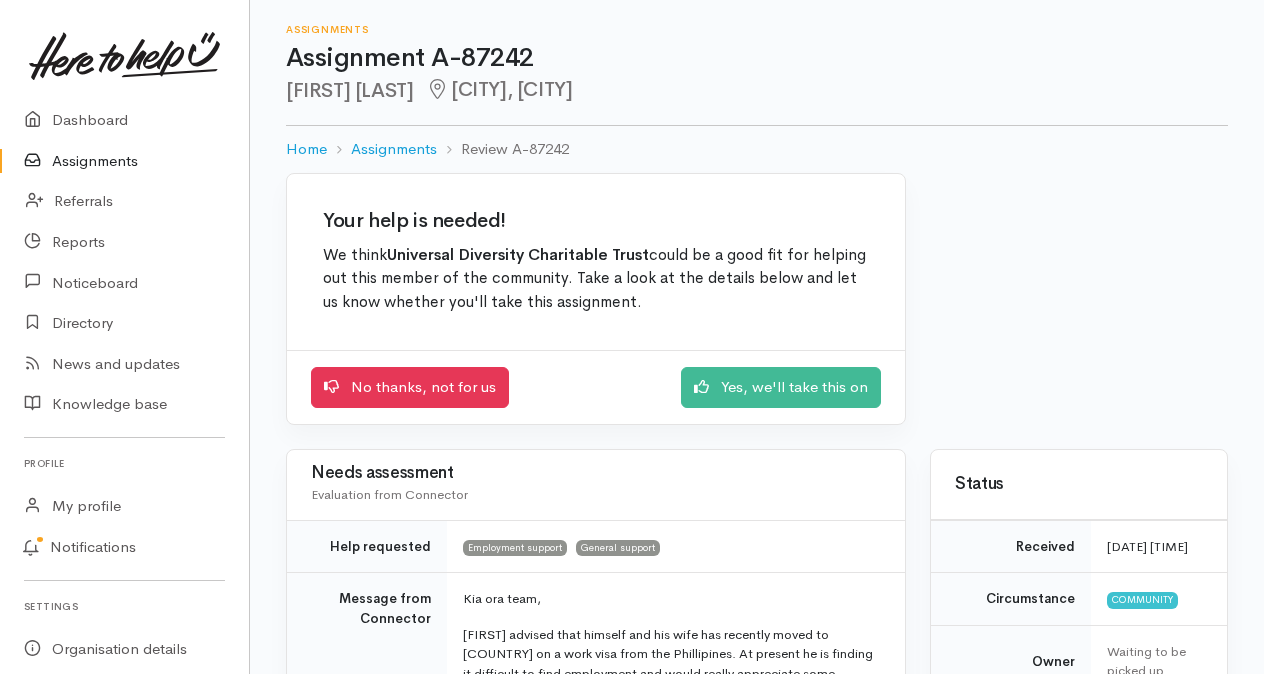 scroll, scrollTop: 0, scrollLeft: 0, axis: both 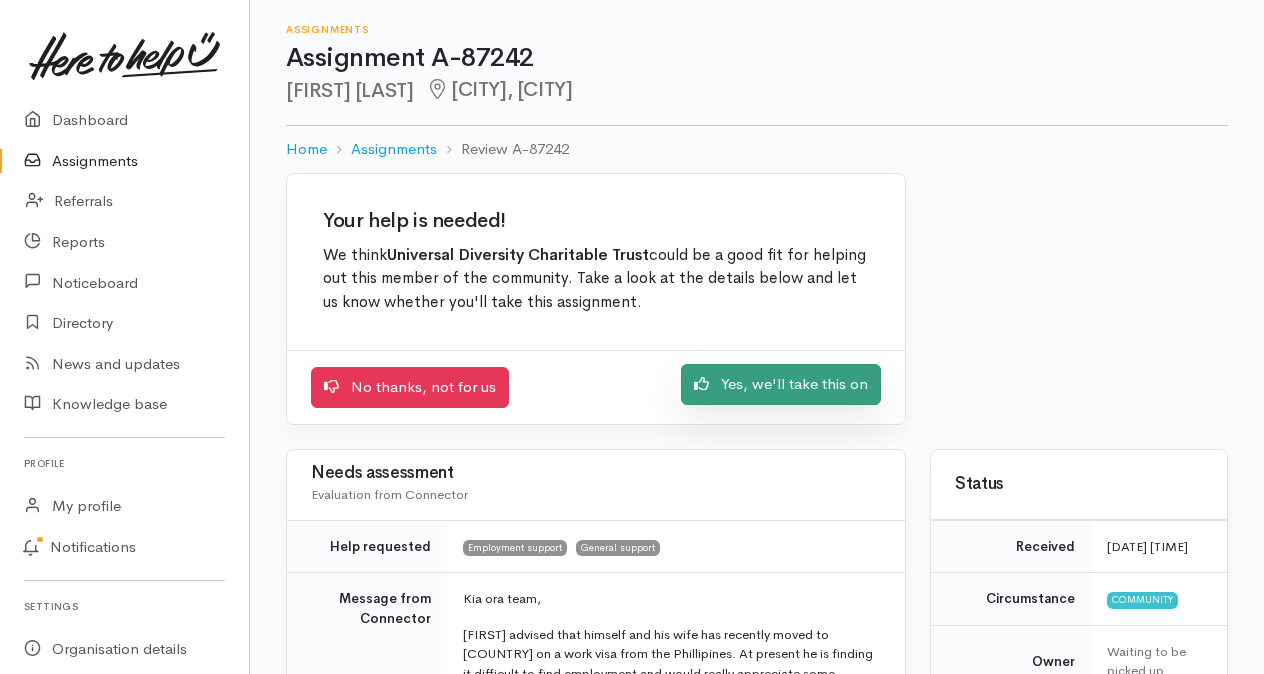 click on "Yes, we'll take this on" at bounding box center (781, 384) 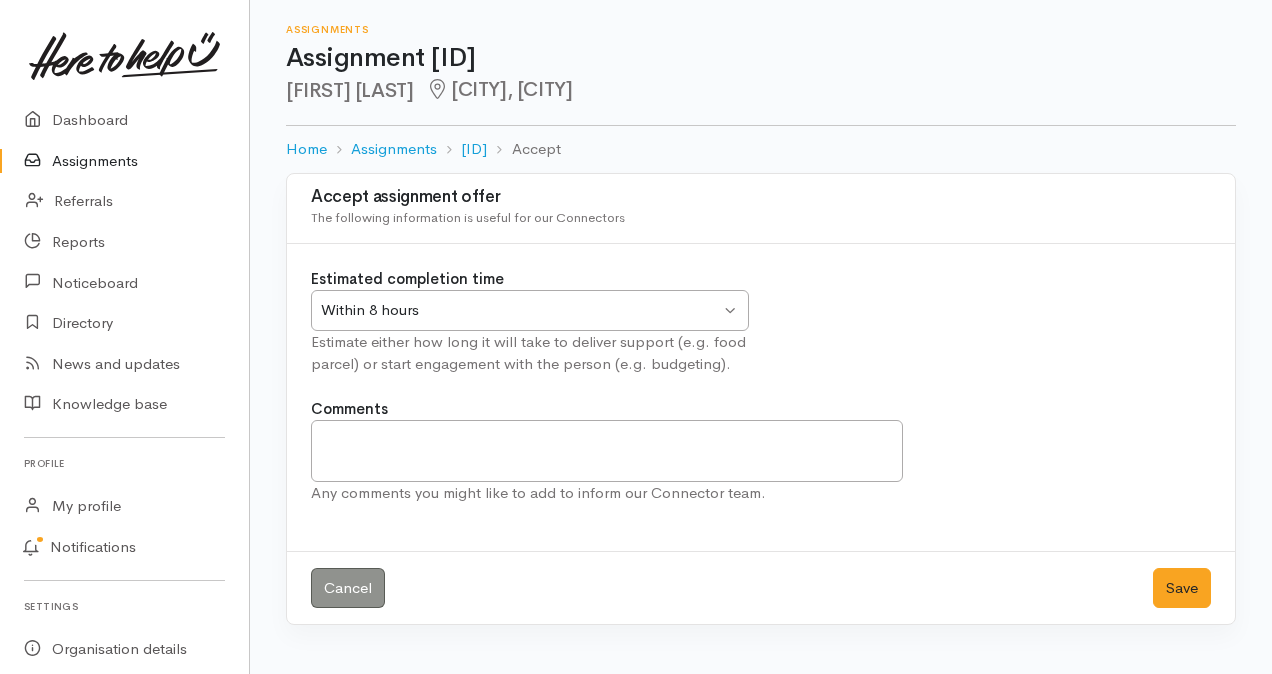 scroll, scrollTop: 0, scrollLeft: 0, axis: both 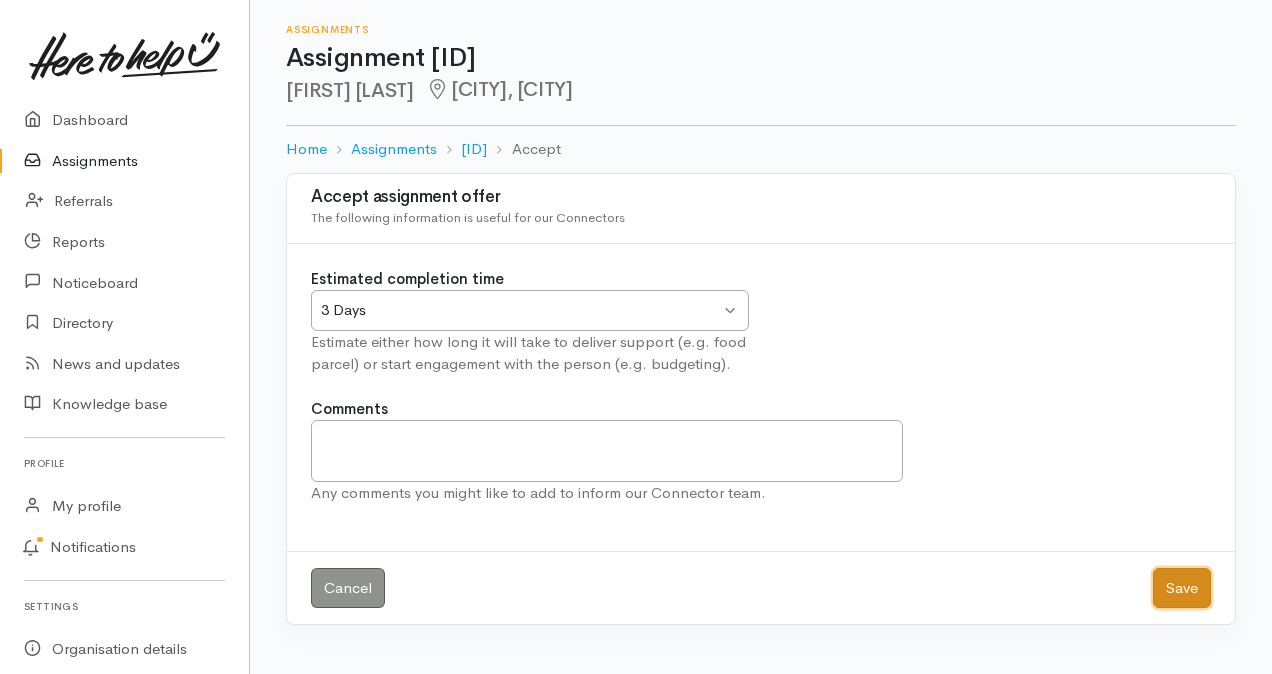 click on "Save" at bounding box center [1182, 588] 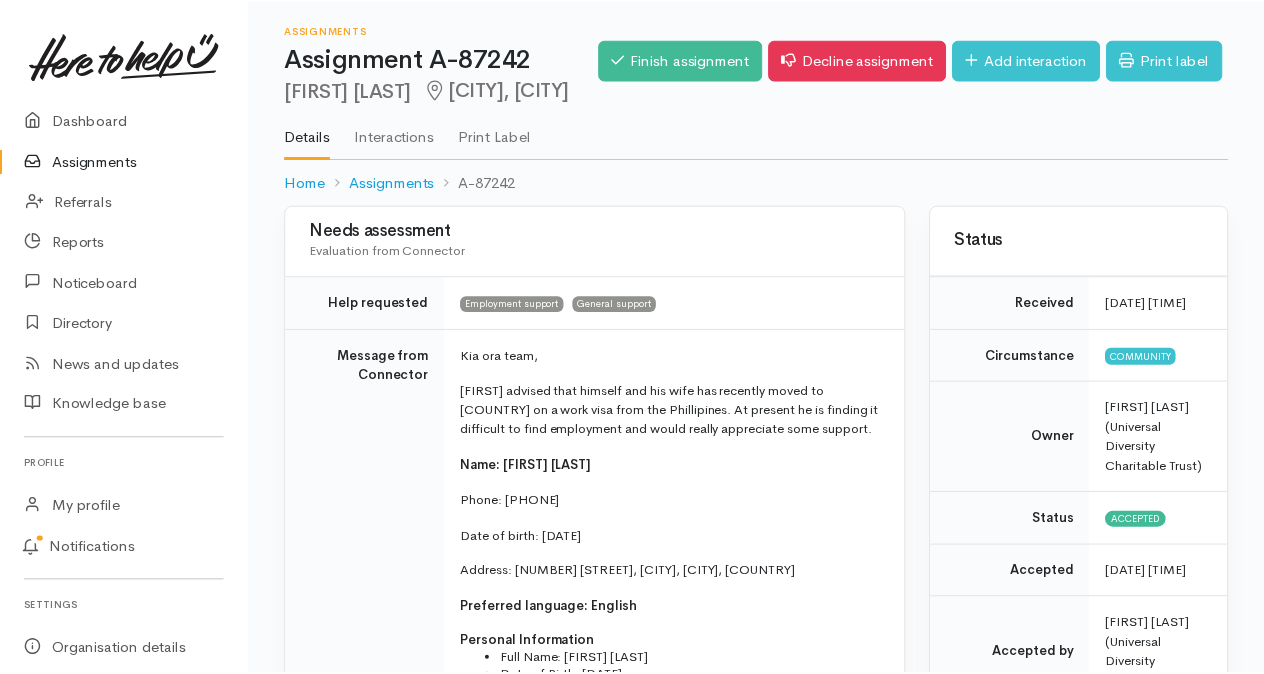 scroll, scrollTop: 0, scrollLeft: 0, axis: both 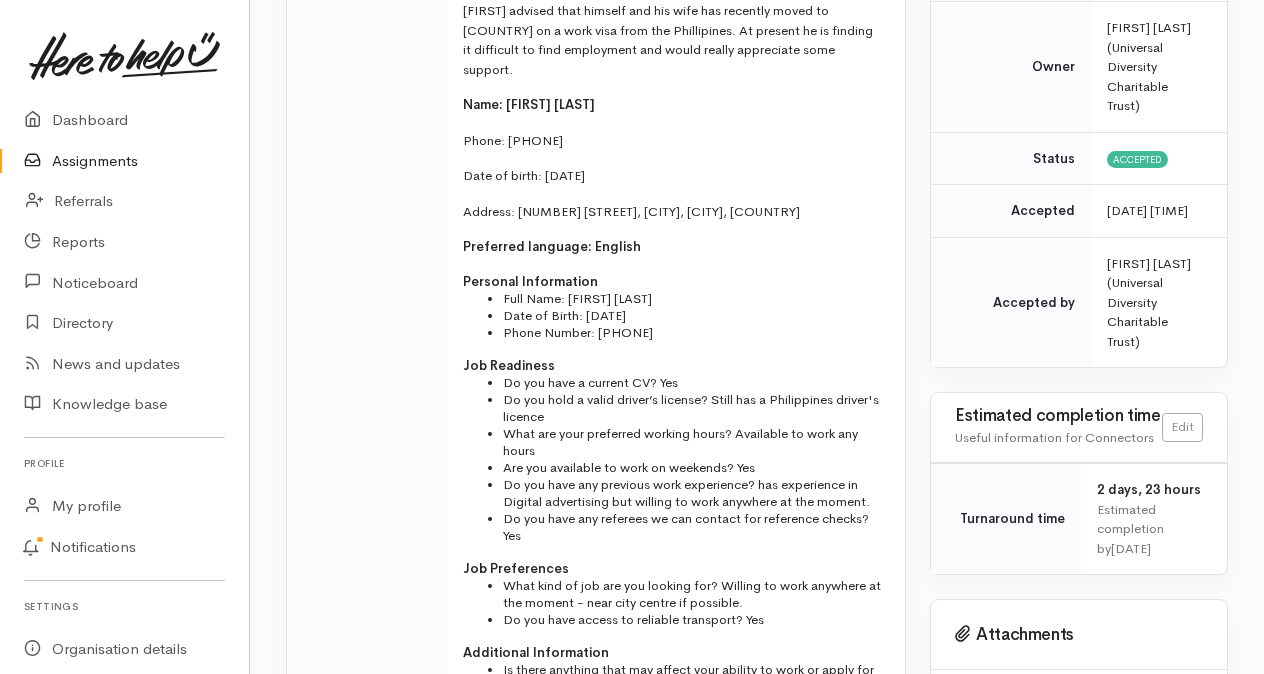 drag, startPoint x: 458, startPoint y: 22, endPoint x: 785, endPoint y: 326, distance: 446.48068 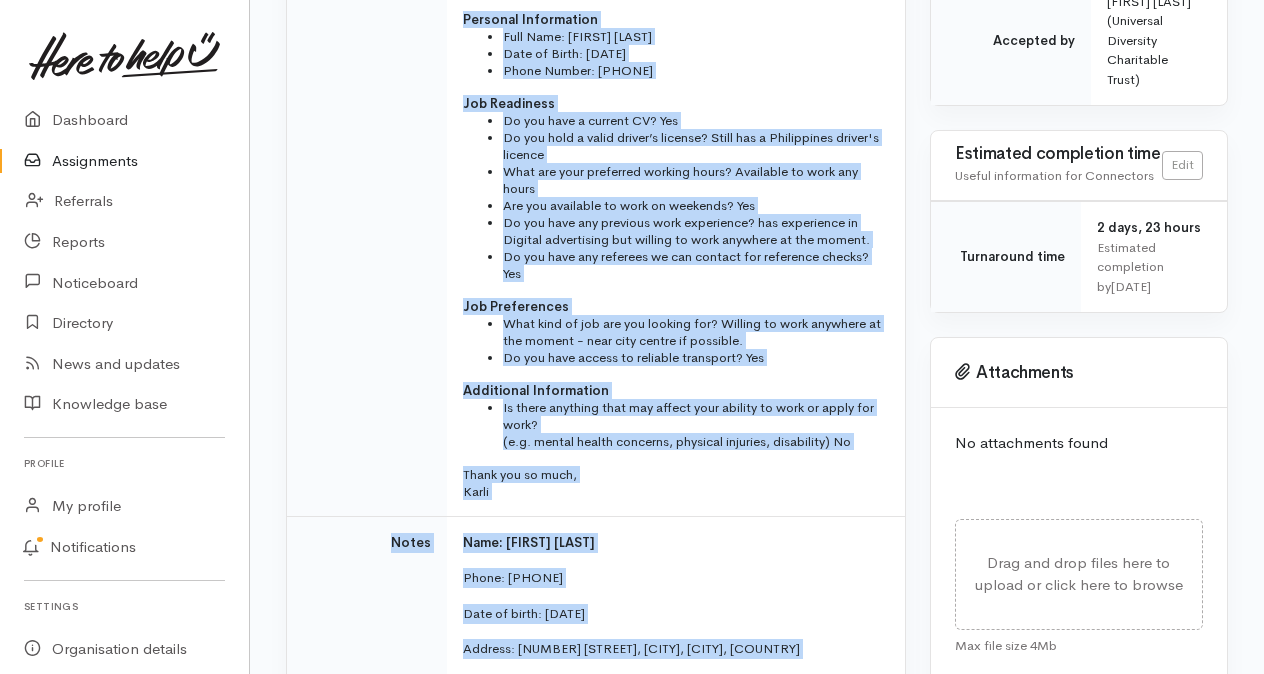 scroll, scrollTop: 692, scrollLeft: 0, axis: vertical 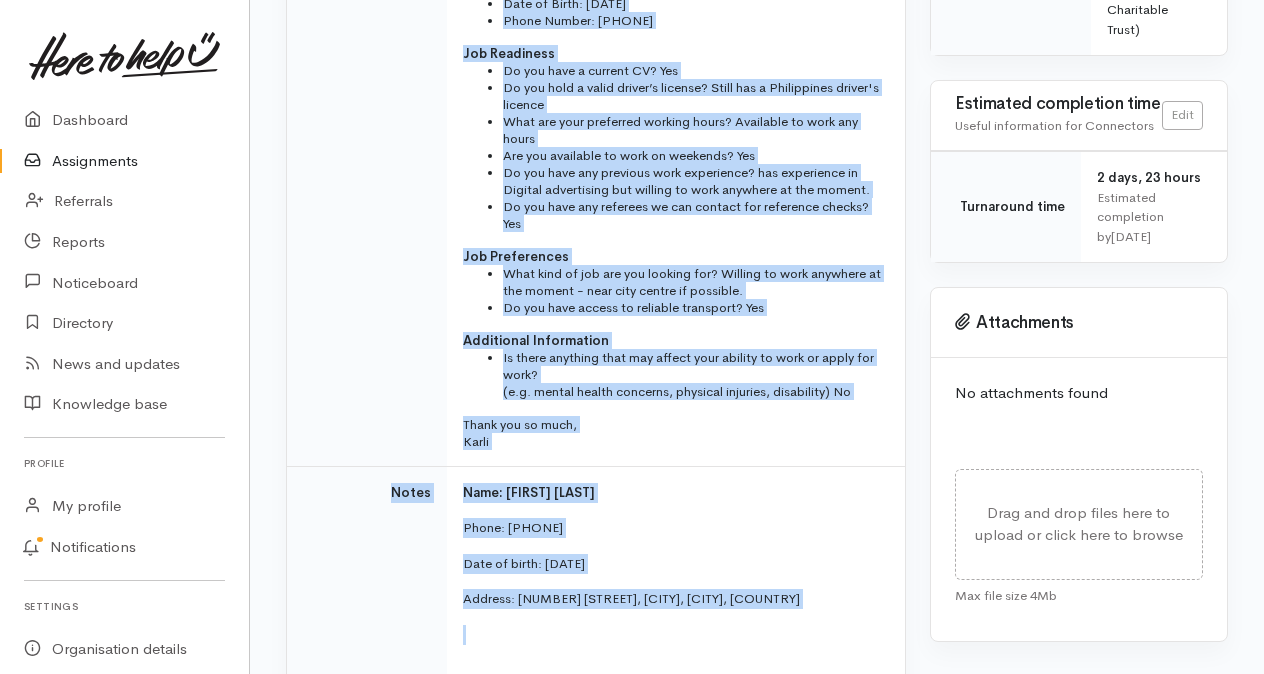 drag, startPoint x: 464, startPoint y: 25, endPoint x: 857, endPoint y: 628, distance: 719.76245 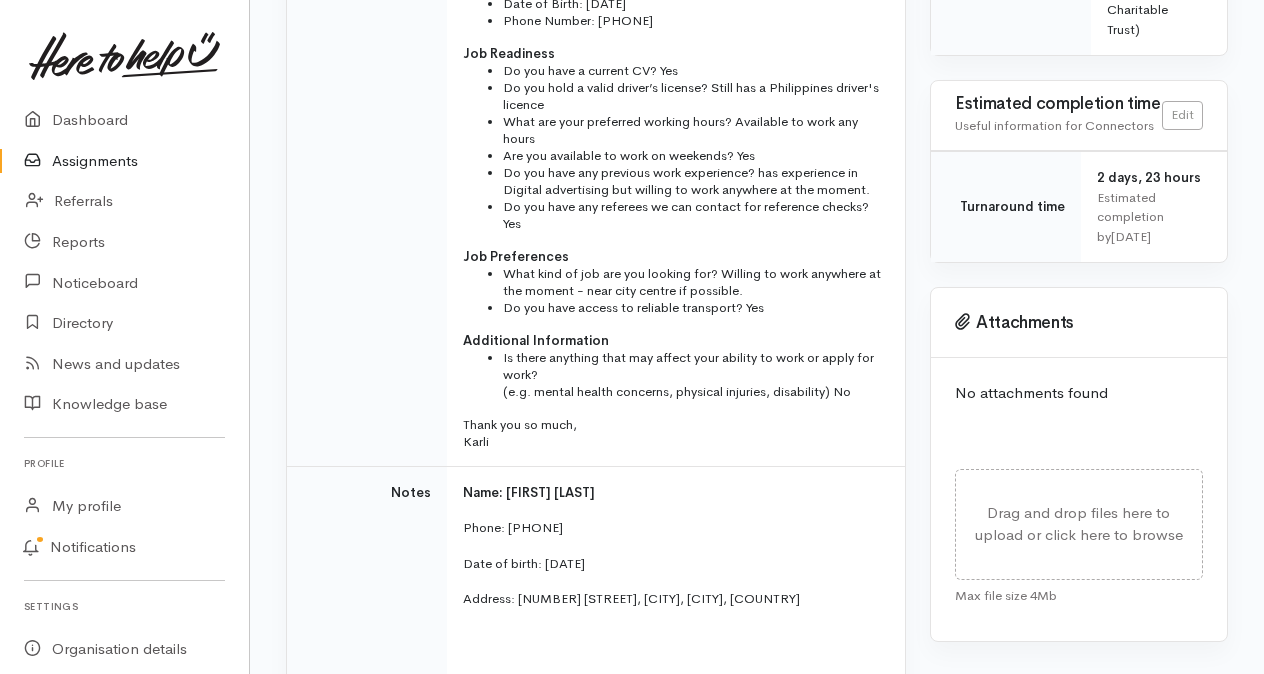 click on "Message from Connector" at bounding box center [367, 51] 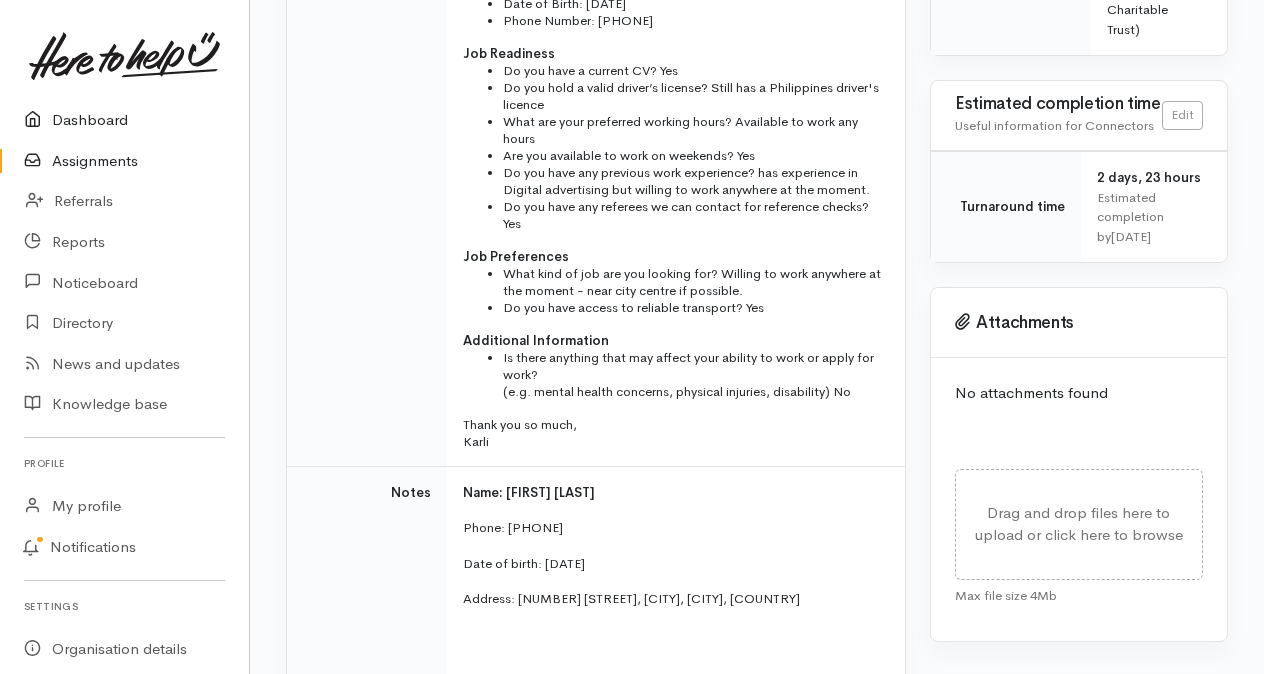 click on "Dashboard" at bounding box center (124, 120) 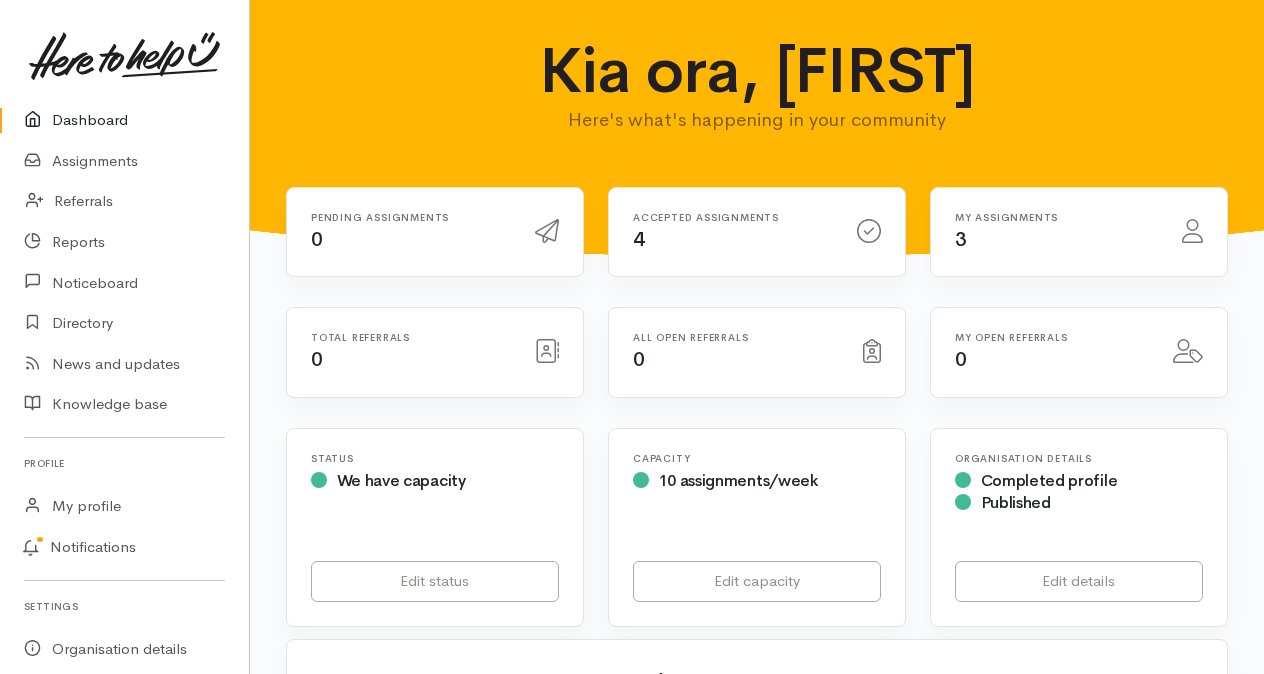 scroll, scrollTop: 0, scrollLeft: 0, axis: both 